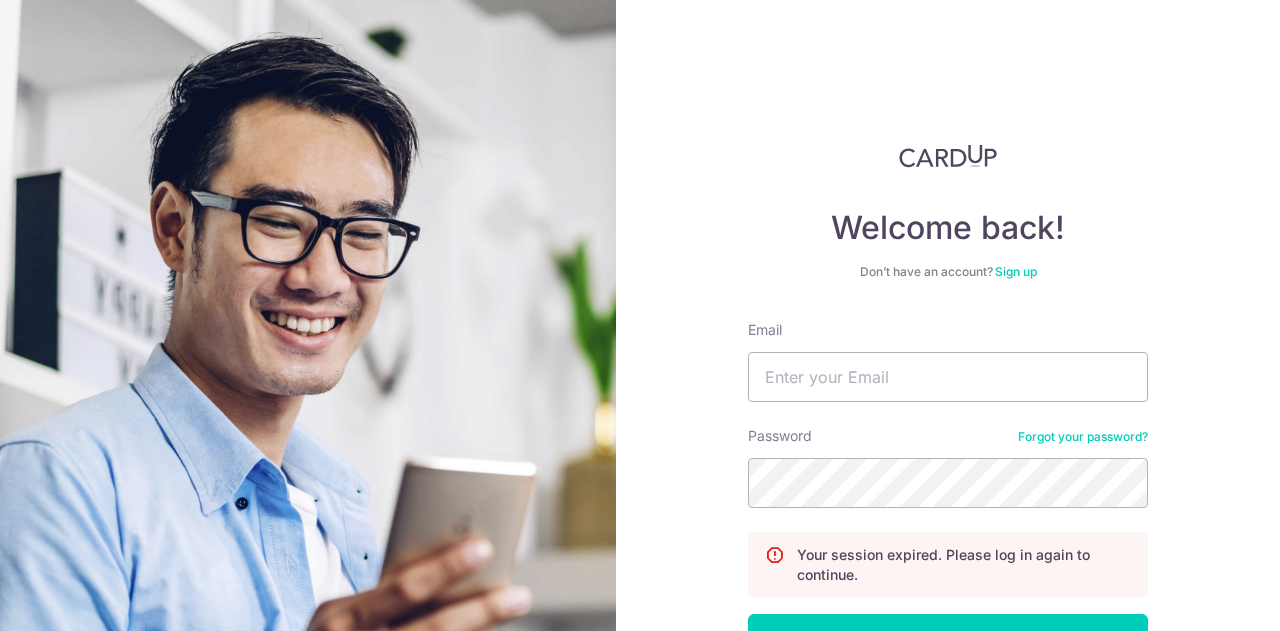 scroll, scrollTop: 0, scrollLeft: 0, axis: both 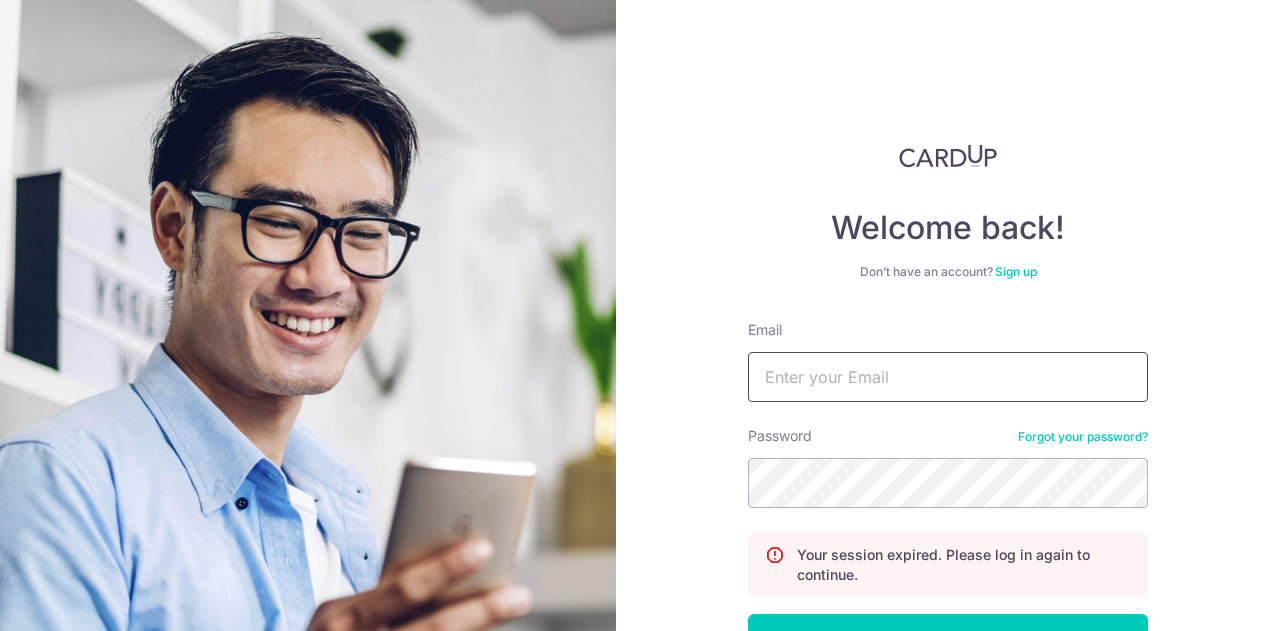 click on "Email" at bounding box center (948, 377) 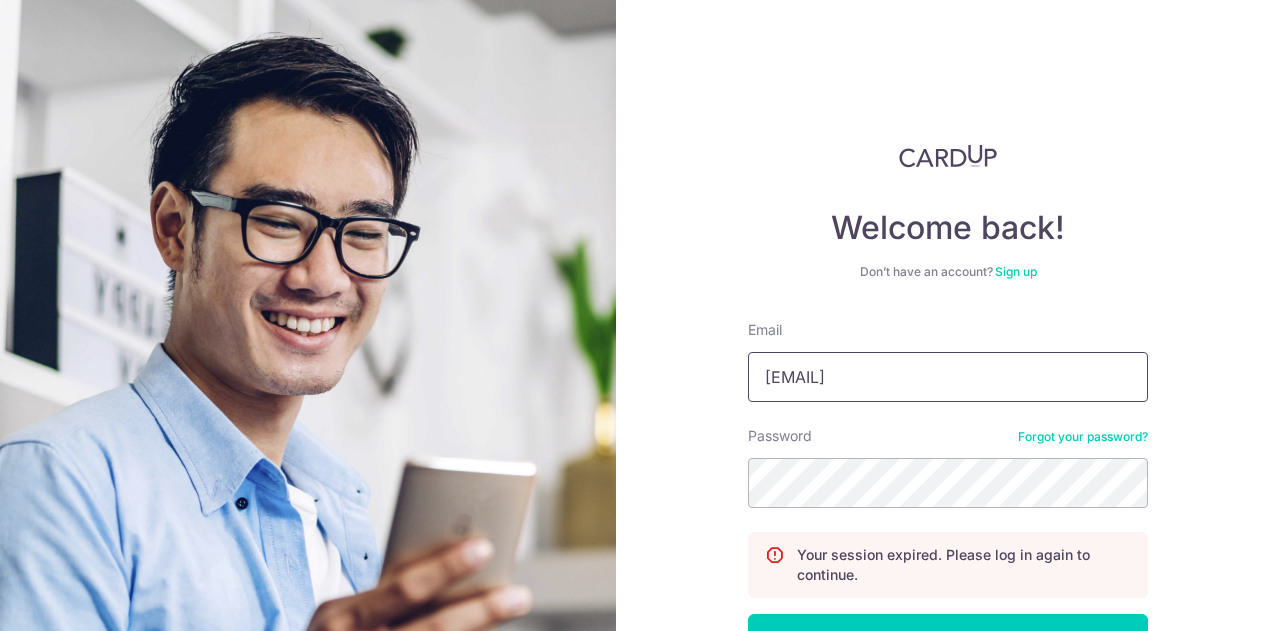 type on "[EMAIL]" 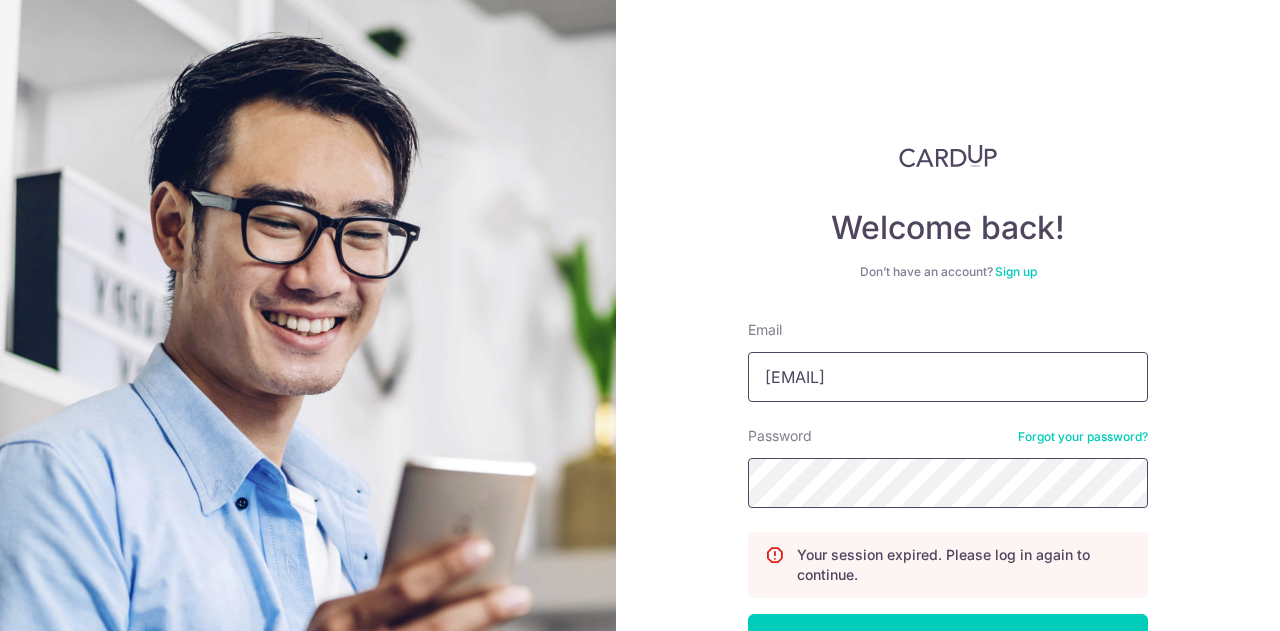 click on "Log in" at bounding box center (948, 639) 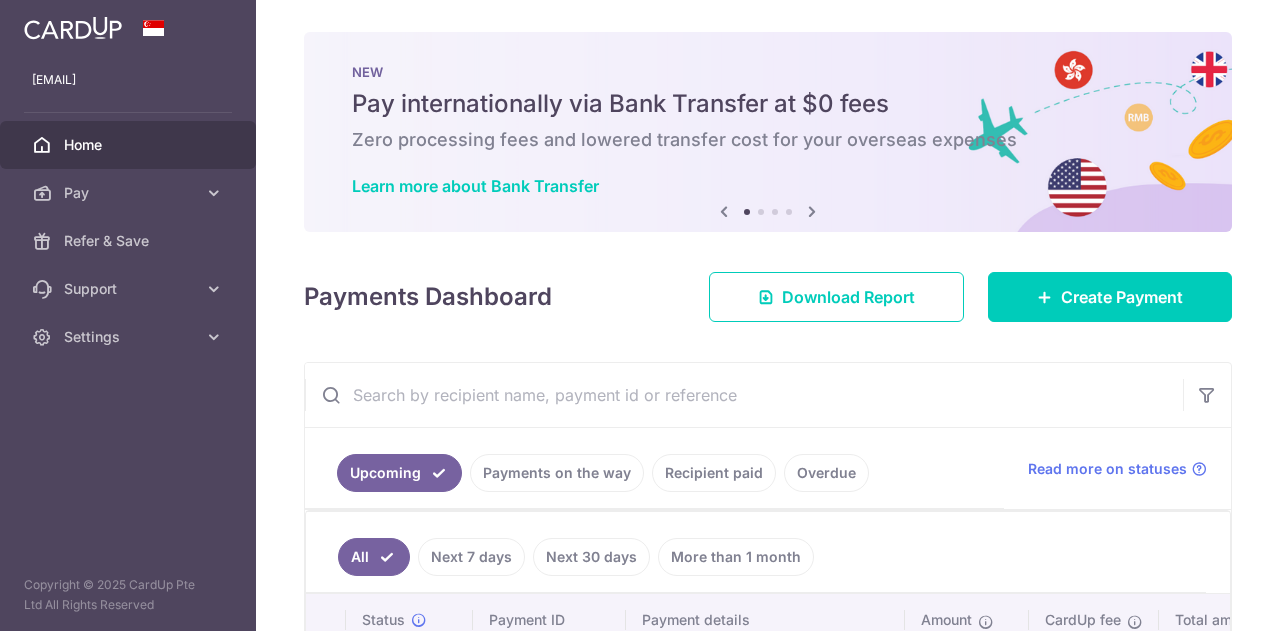 scroll, scrollTop: 0, scrollLeft: 0, axis: both 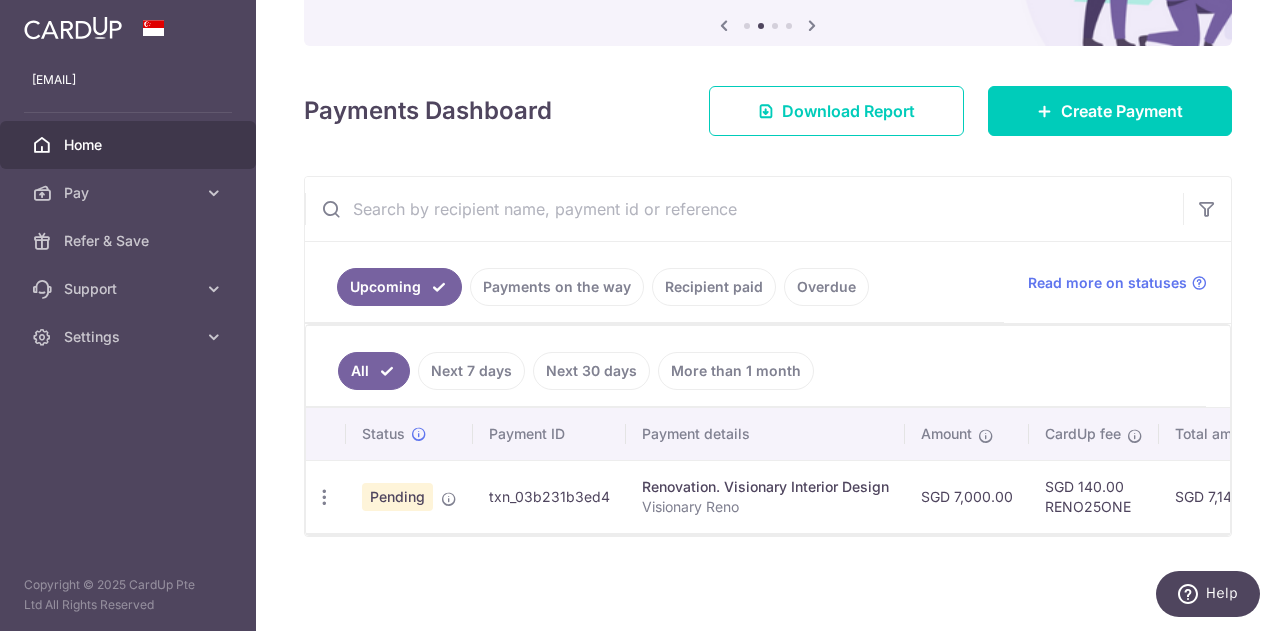 click on "Pending" at bounding box center (397, 497) 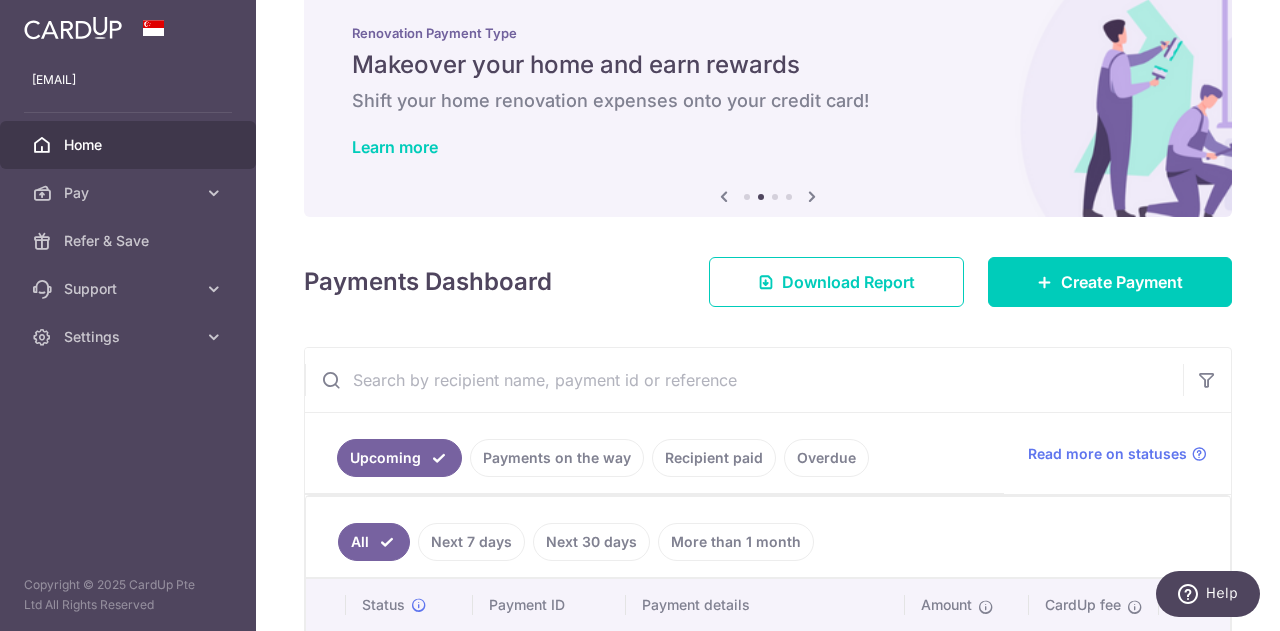 scroll, scrollTop: 0, scrollLeft: 0, axis: both 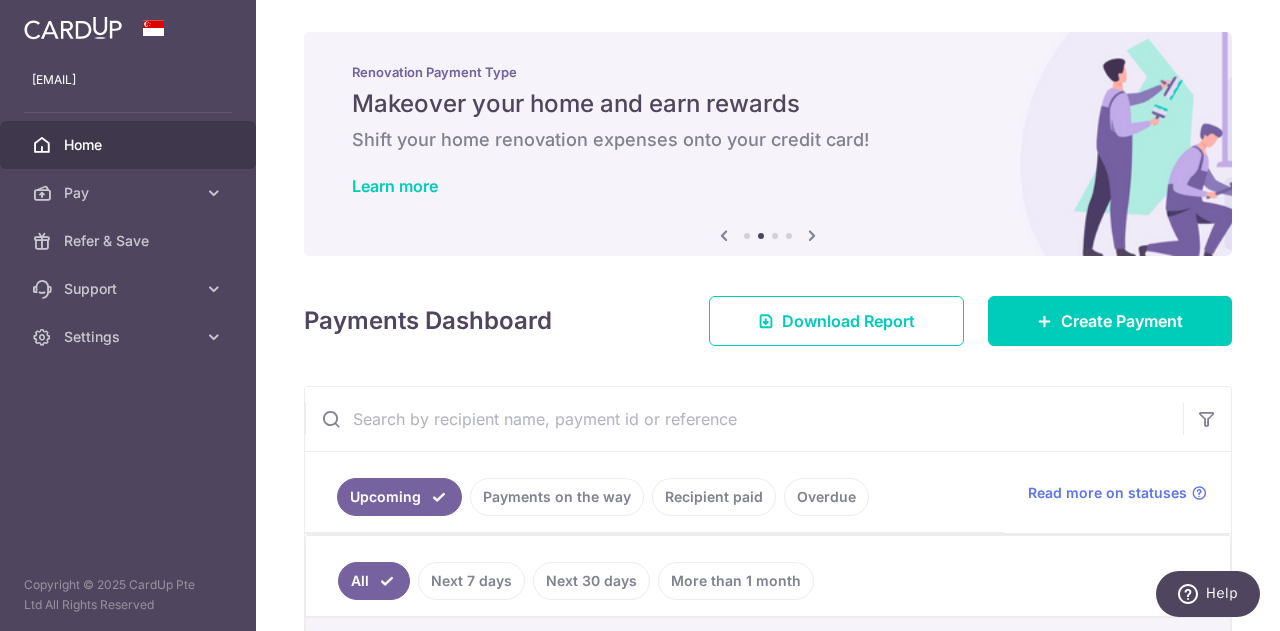 click at bounding box center [812, 235] 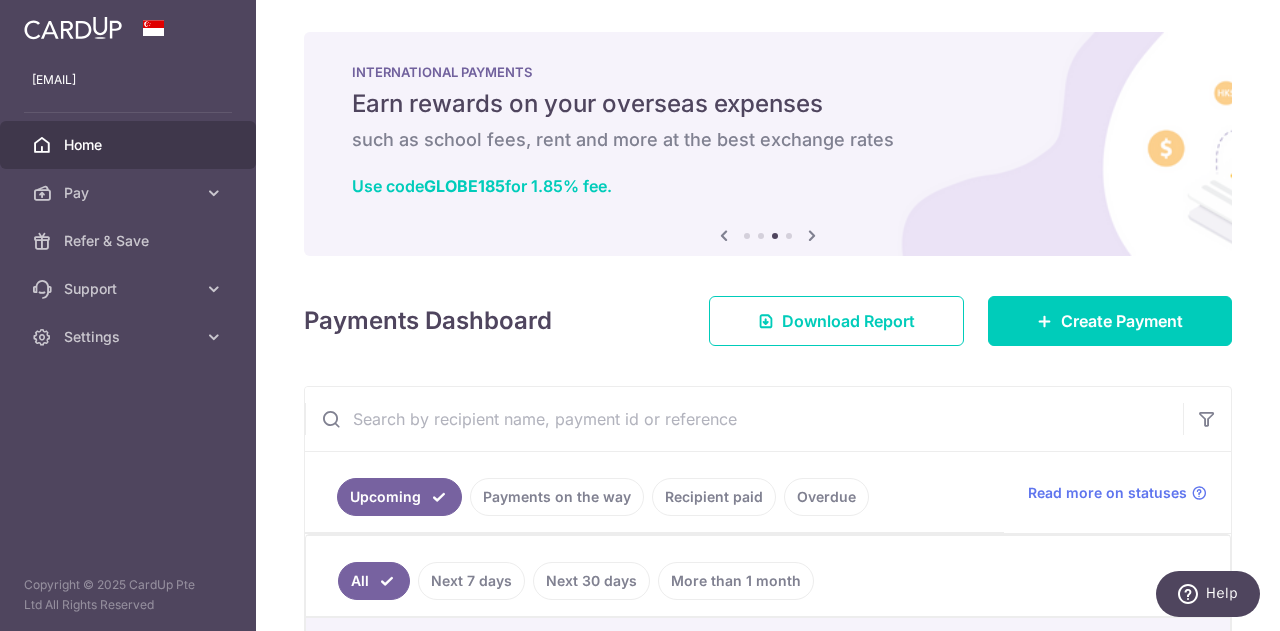 click at bounding box center [812, 235] 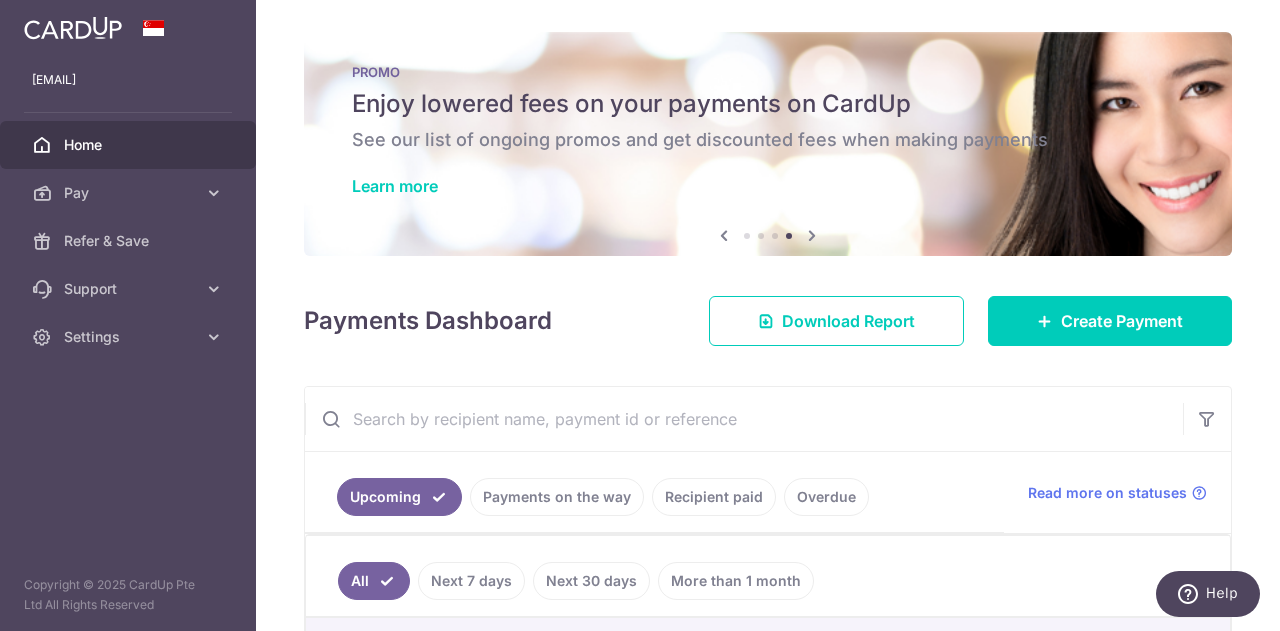 click at bounding box center [812, 235] 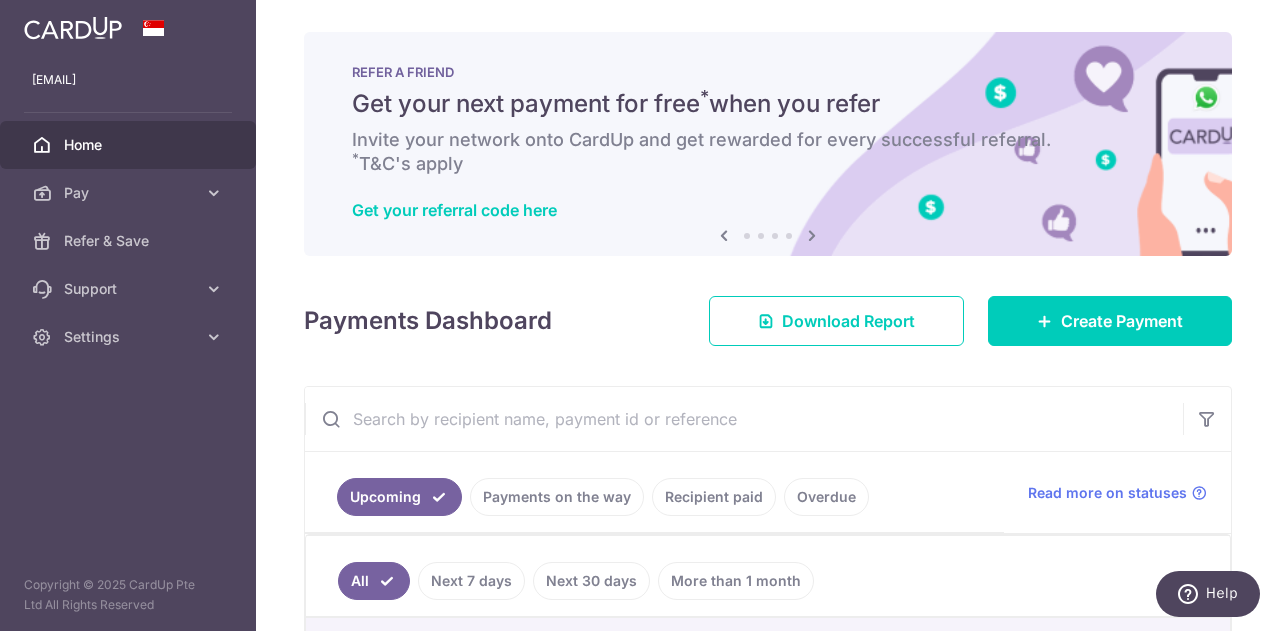 click at bounding box center [812, 235] 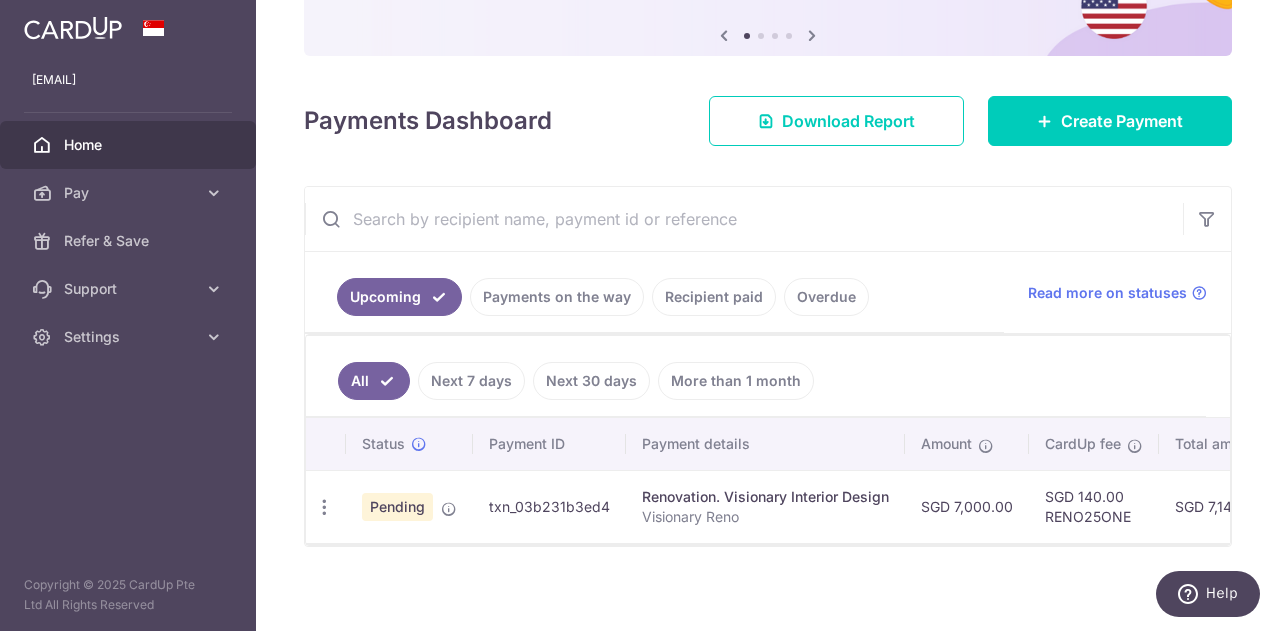 scroll, scrollTop: 213, scrollLeft: 0, axis: vertical 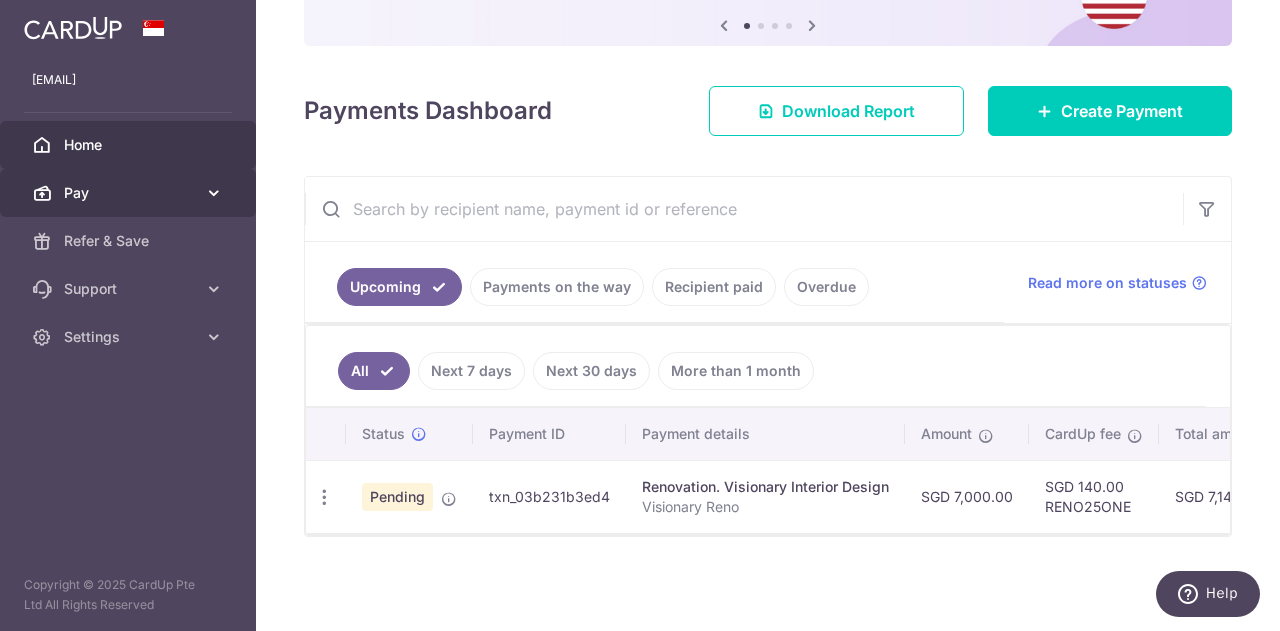 click on "Pay" at bounding box center [130, 193] 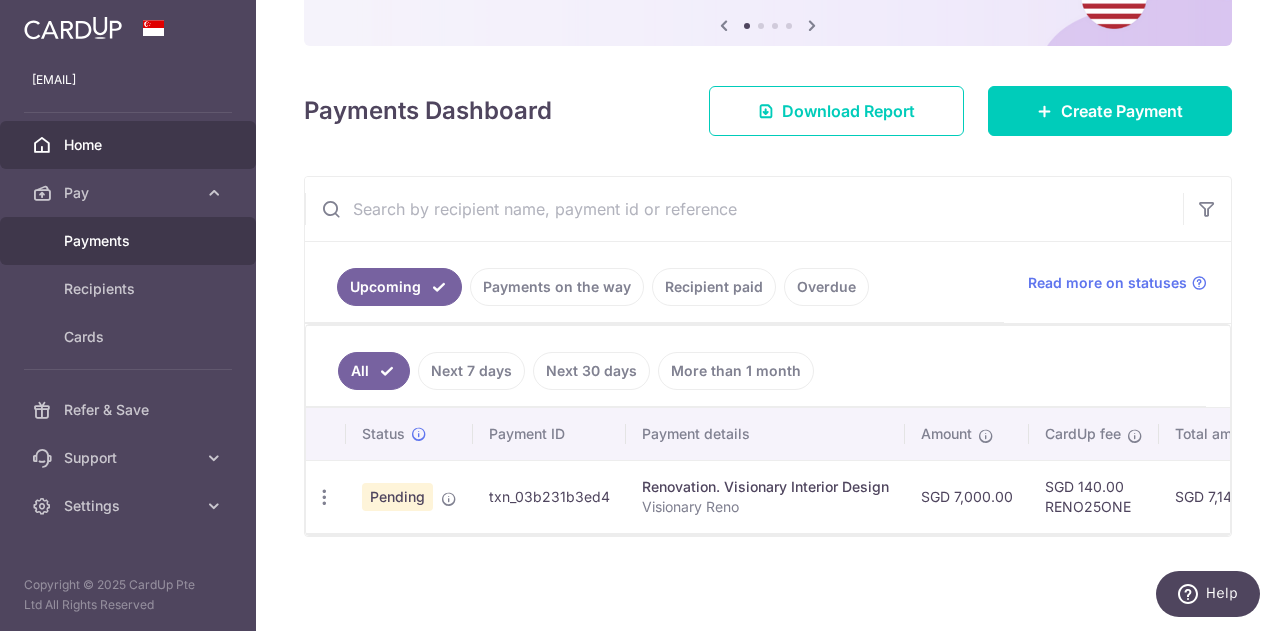 click on "Payments" at bounding box center (130, 241) 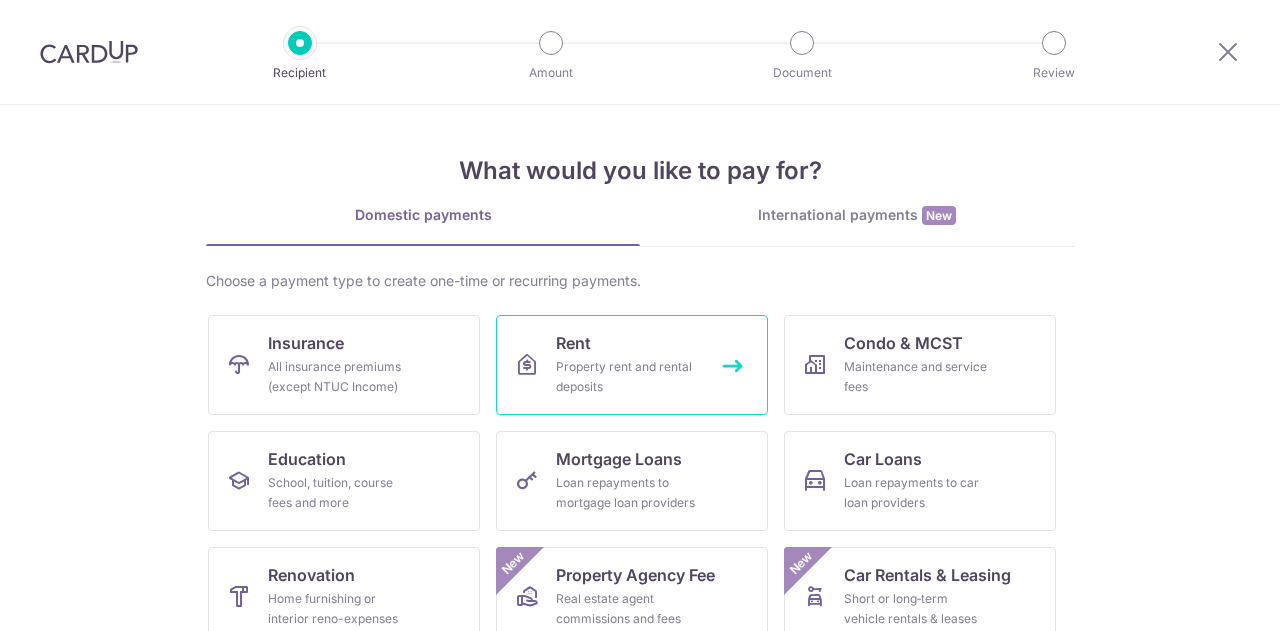 scroll, scrollTop: 0, scrollLeft: 0, axis: both 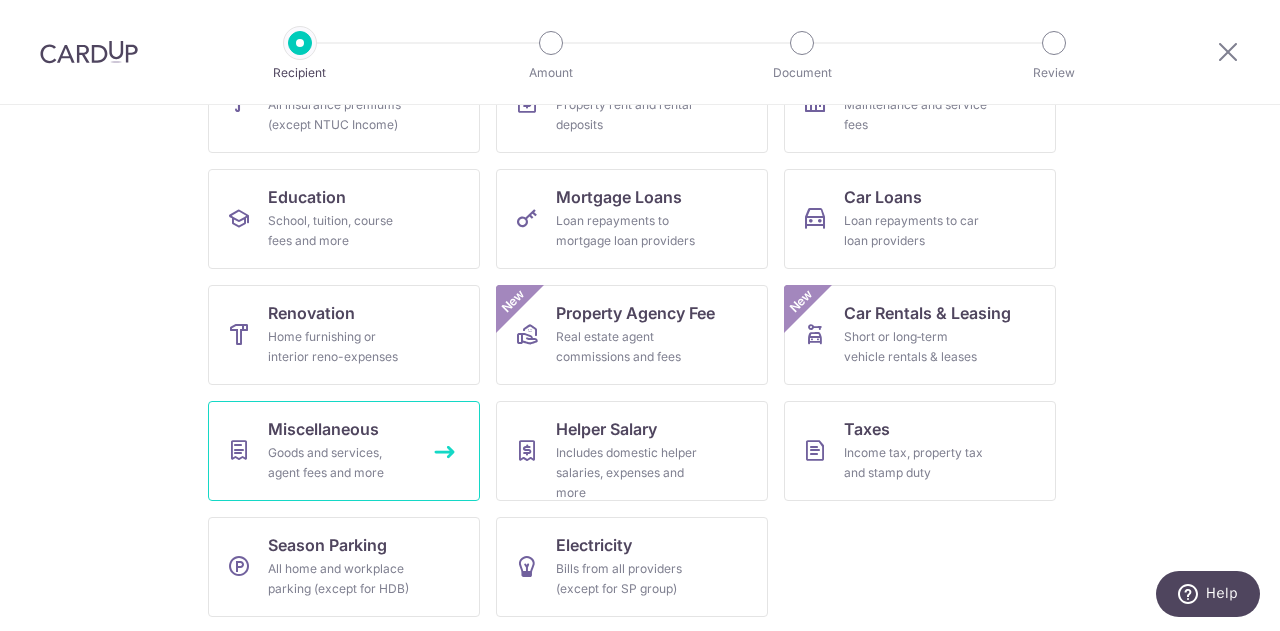 click on "Miscellaneous Goods and services, agent fees and more" at bounding box center (344, 451) 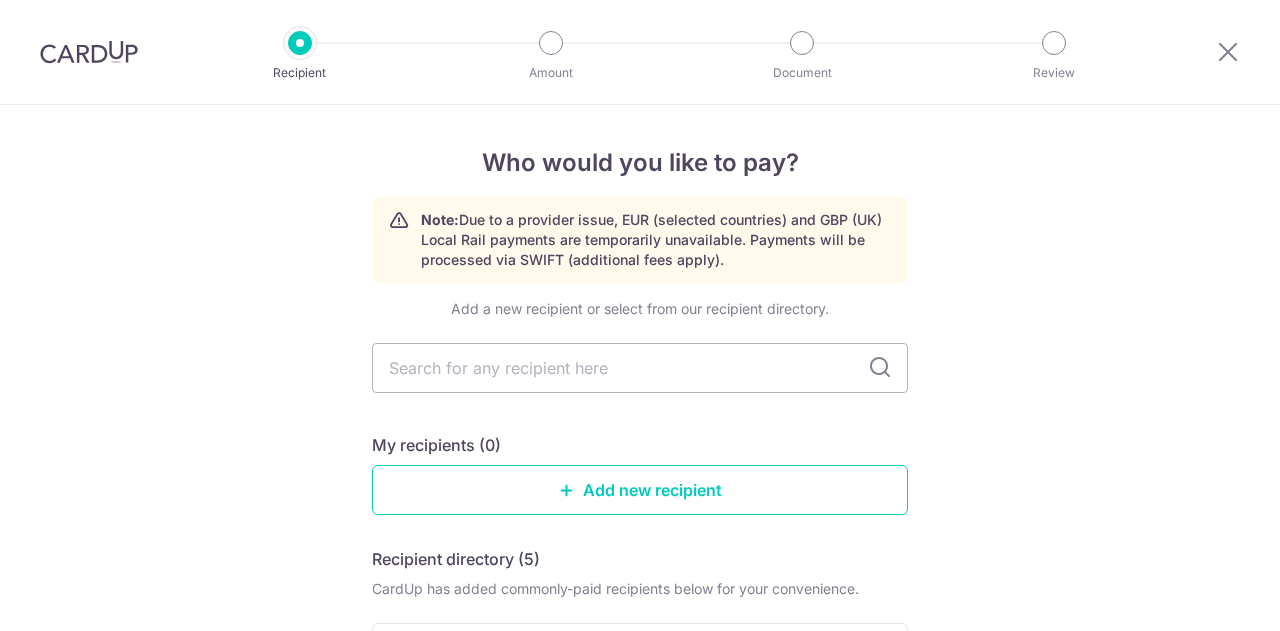 scroll, scrollTop: 0, scrollLeft: 0, axis: both 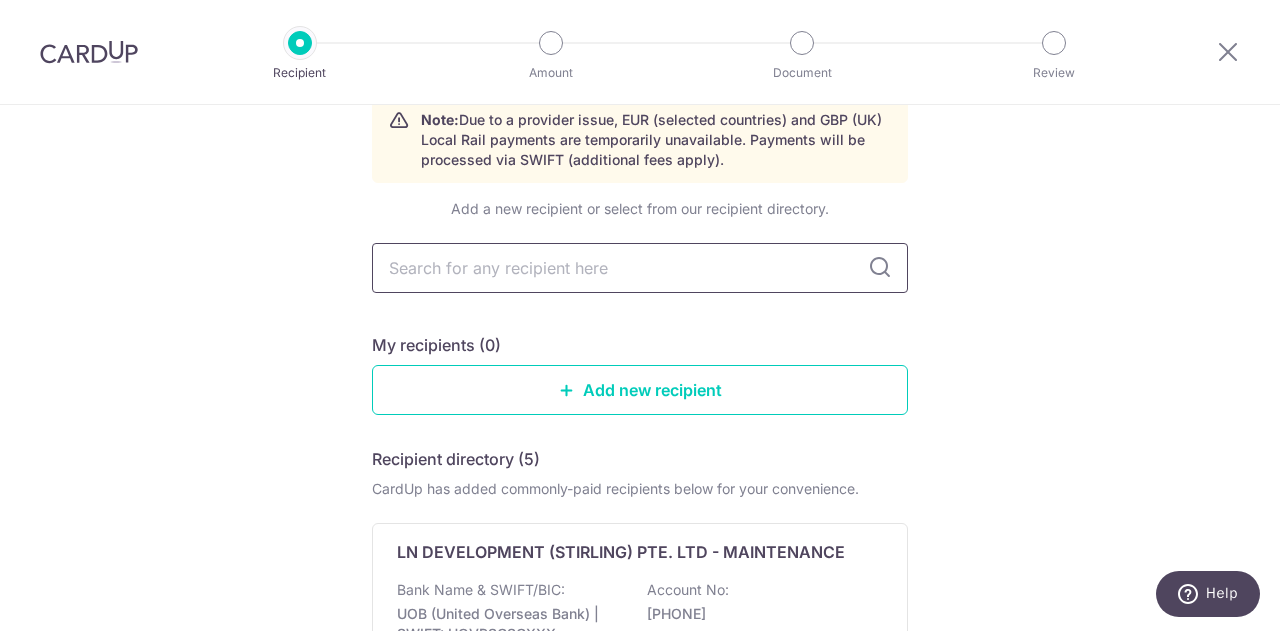 click at bounding box center [640, 268] 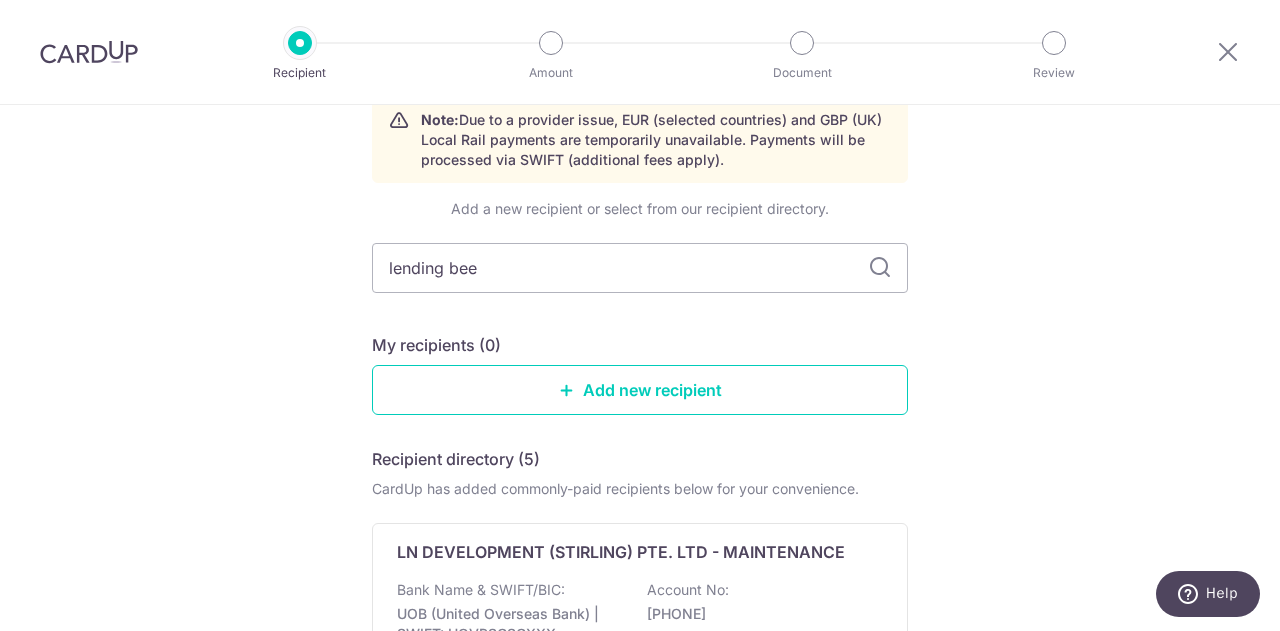 type on "lending bee" 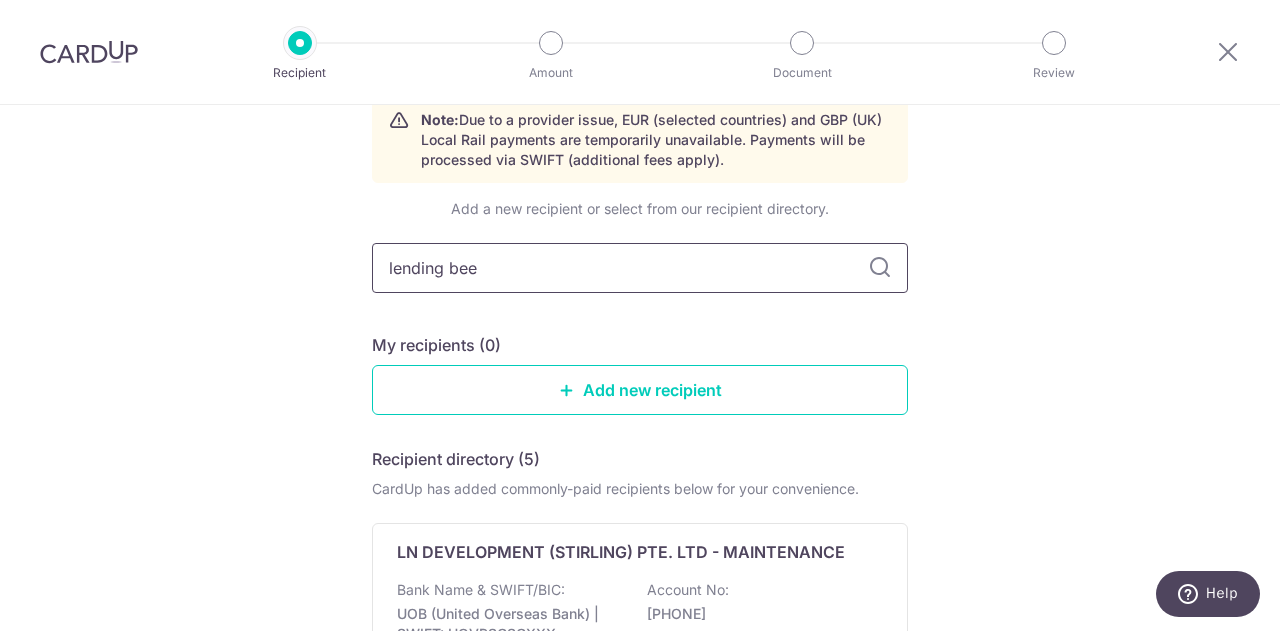 scroll, scrollTop: 8, scrollLeft: 0, axis: vertical 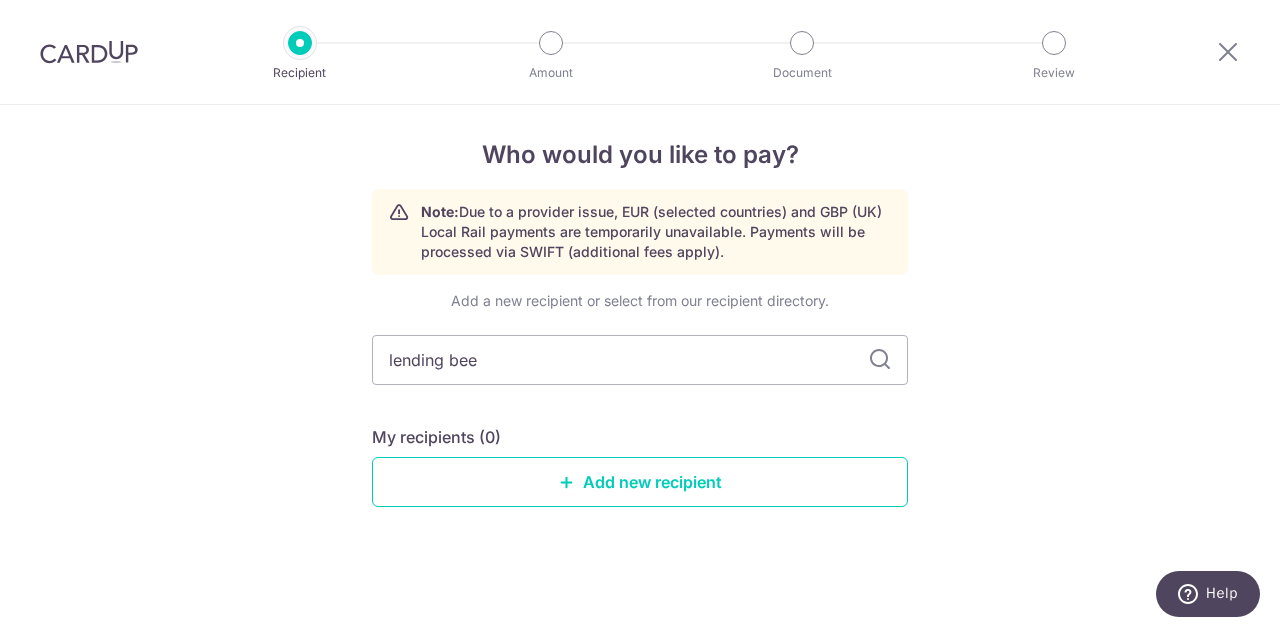 click on "Who would you like to pay?
Note:  Due to a provider issue, EUR (selected countries) and GBP (UK) Local Rail payments are temporarily unavailable. Payments will be processed via SWIFT (additional fees apply).
Add a new recipient or select from our recipient directory.
lending bee
My recipients (0)
Add new recipient" at bounding box center [640, 365] 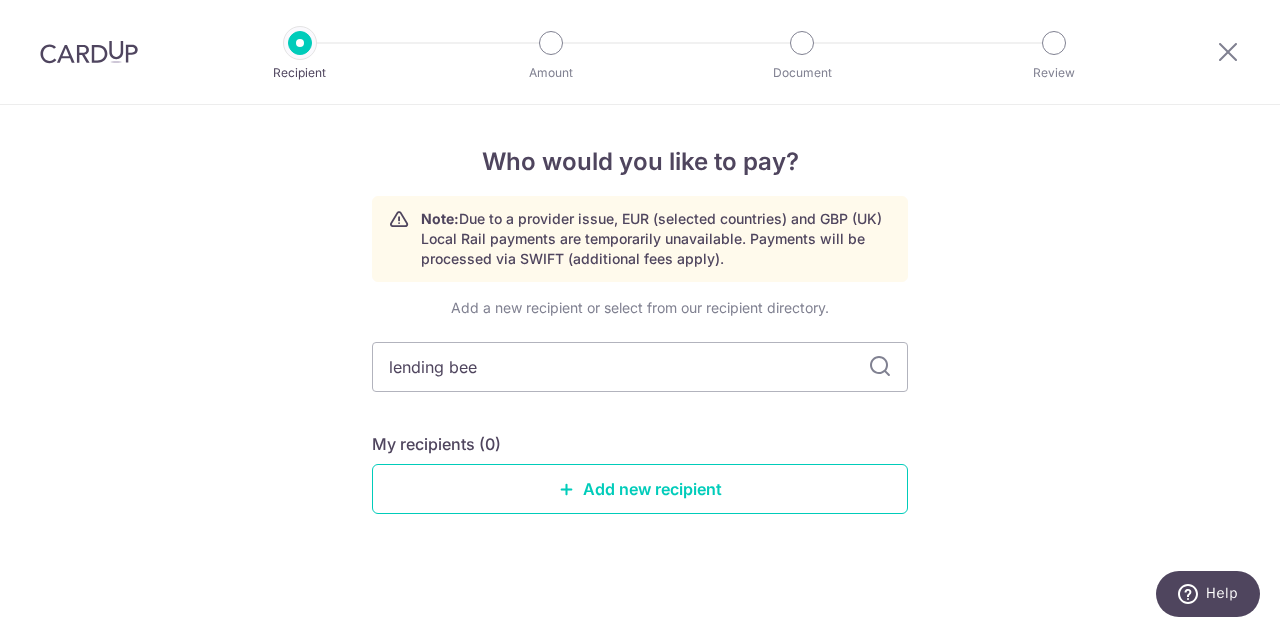 scroll, scrollTop: 8, scrollLeft: 0, axis: vertical 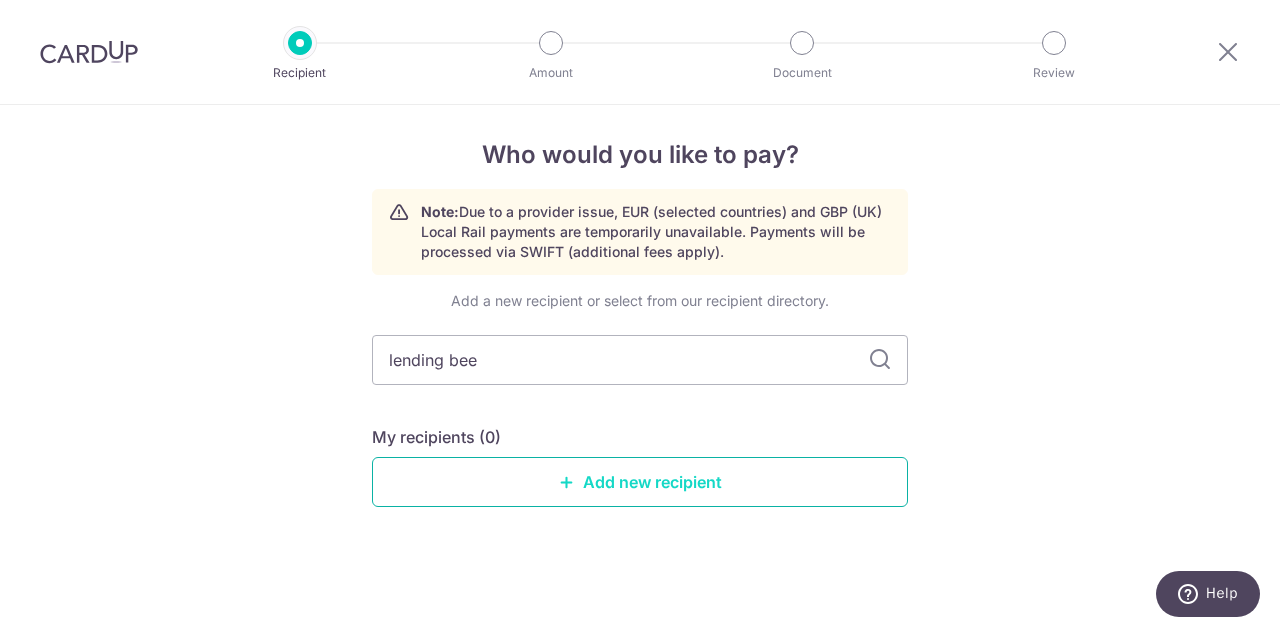 click on "Add new recipient" at bounding box center (640, 482) 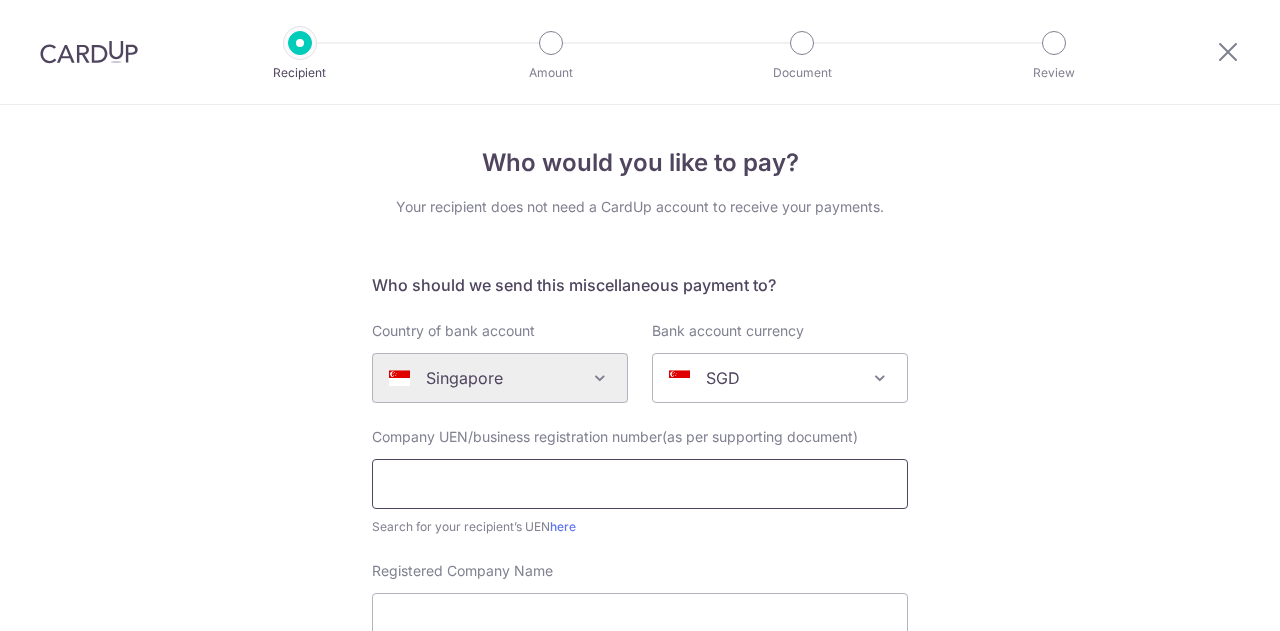 scroll, scrollTop: 0, scrollLeft: 0, axis: both 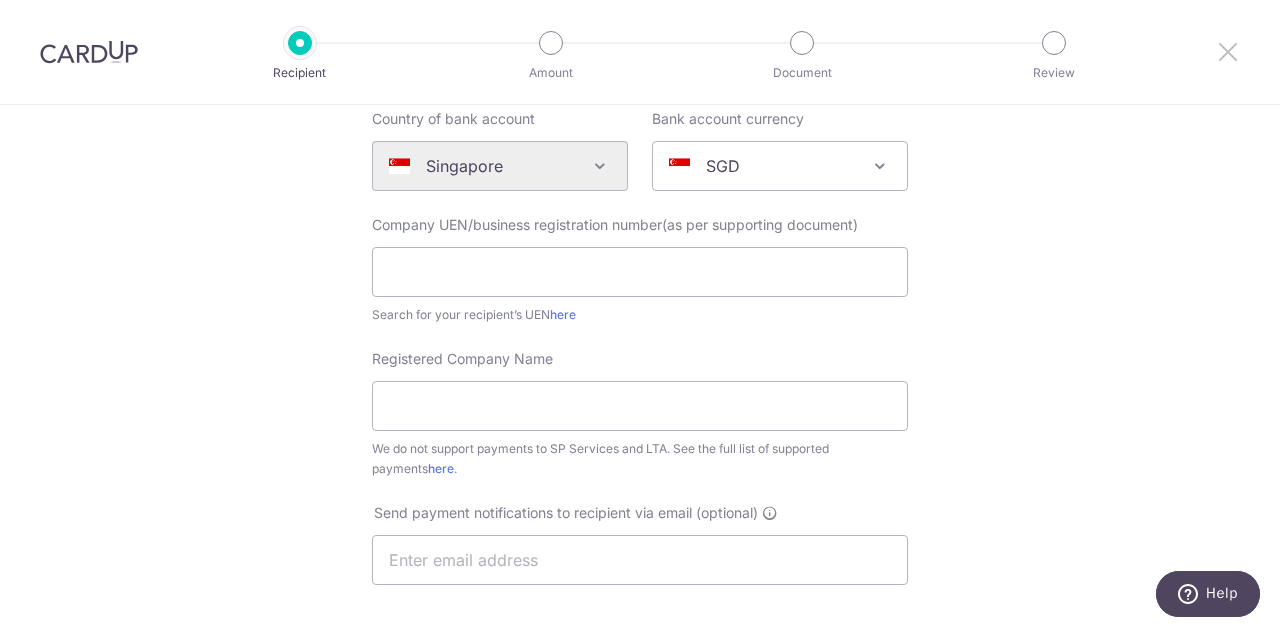 click at bounding box center (1228, 51) 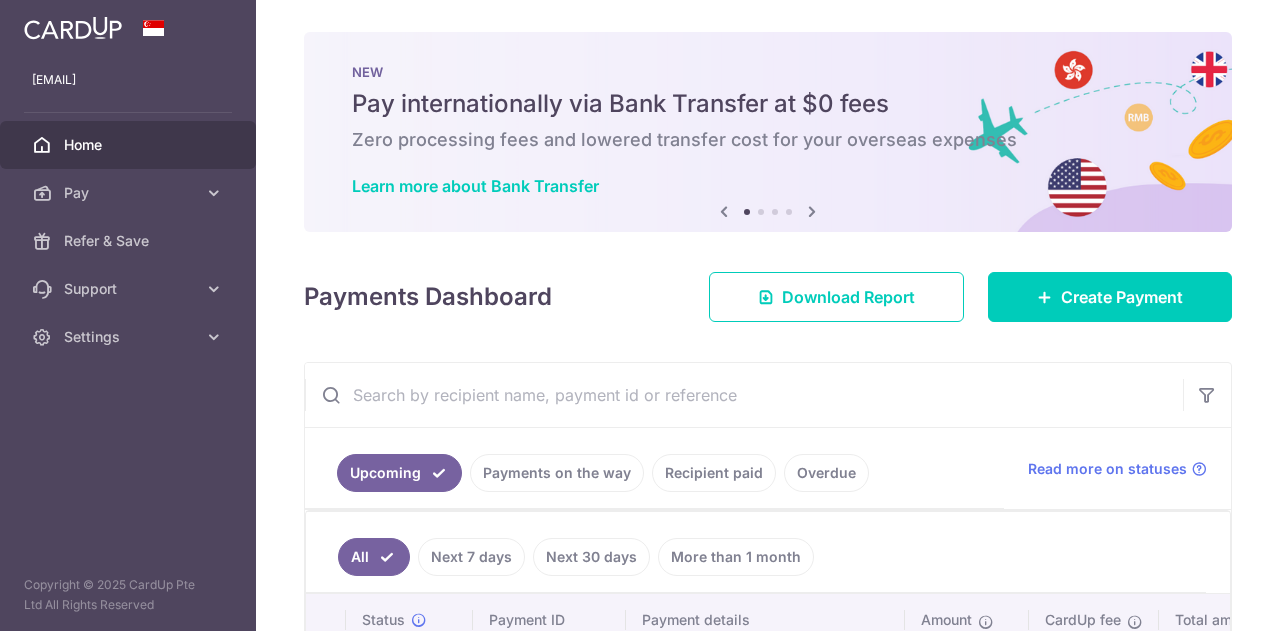 scroll, scrollTop: 0, scrollLeft: 0, axis: both 